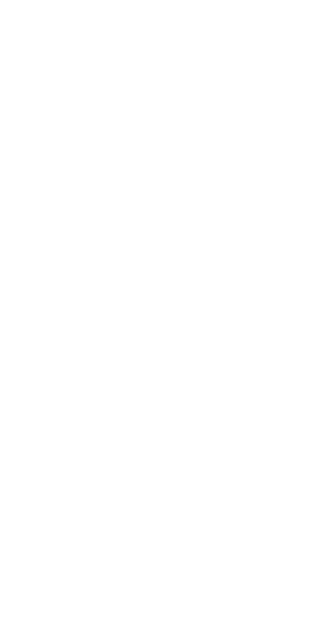 scroll, scrollTop: 0, scrollLeft: 0, axis: both 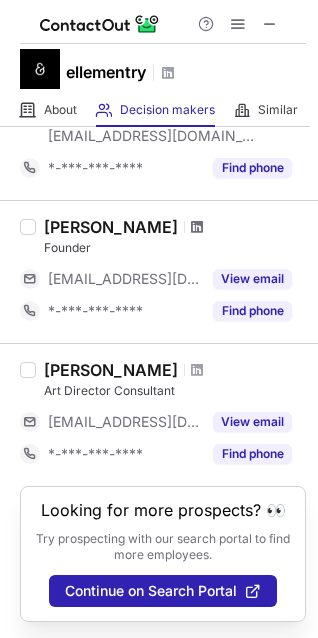 click at bounding box center (197, 227) 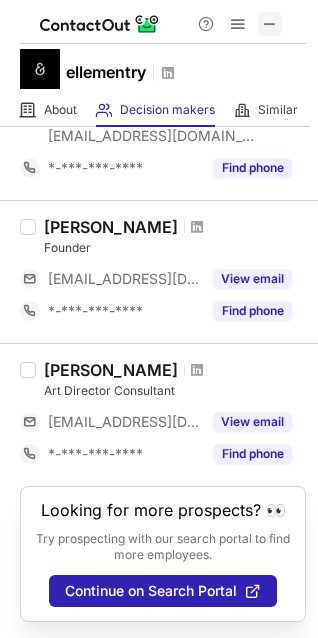 click at bounding box center (270, 24) 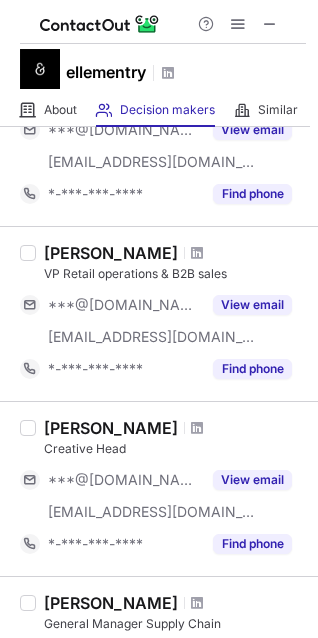 scroll, scrollTop: 0, scrollLeft: 0, axis: both 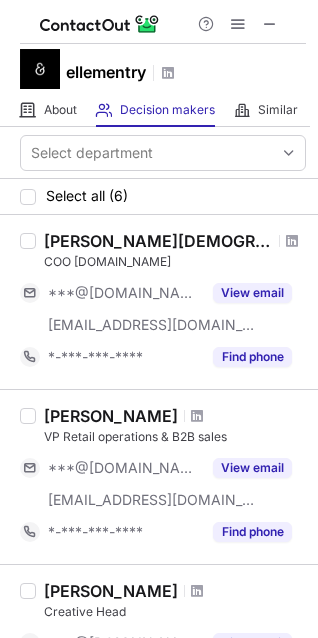 click at bounding box center (238, 24) 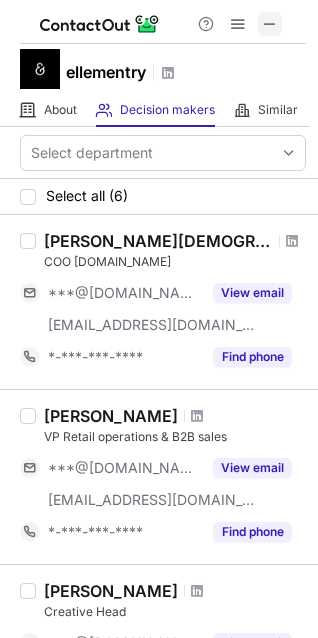 click at bounding box center [270, 24] 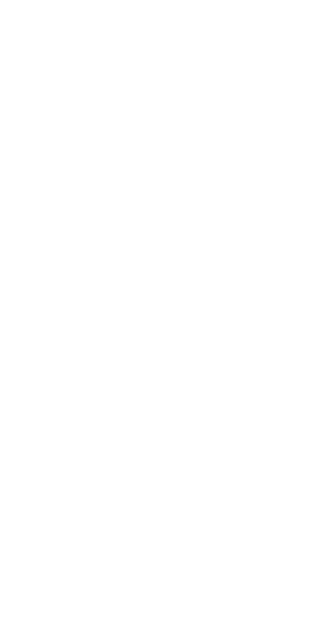 scroll, scrollTop: 0, scrollLeft: 0, axis: both 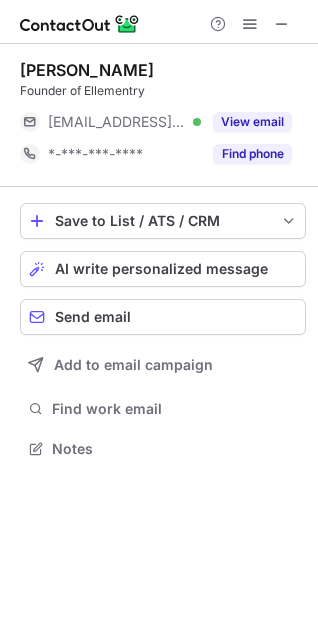 drag, startPoint x: 263, startPoint y: 53, endPoint x: 302, endPoint y: 3, distance: 63.411354 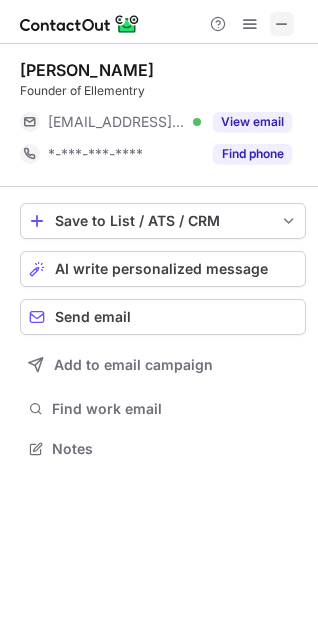 click at bounding box center [282, 24] 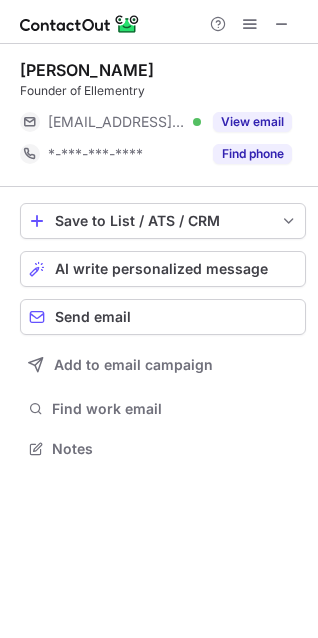 click at bounding box center [159, 22] 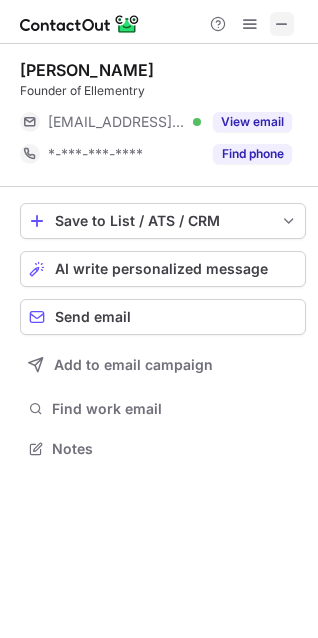 click at bounding box center [282, 24] 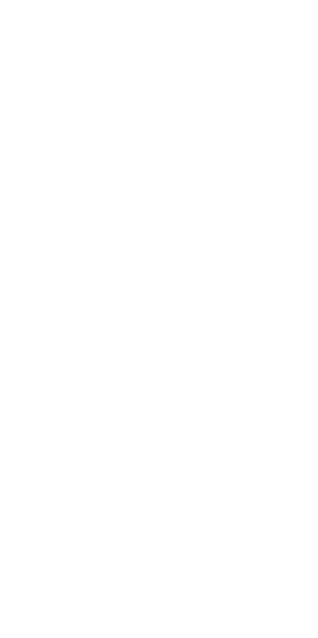 scroll, scrollTop: 0, scrollLeft: 0, axis: both 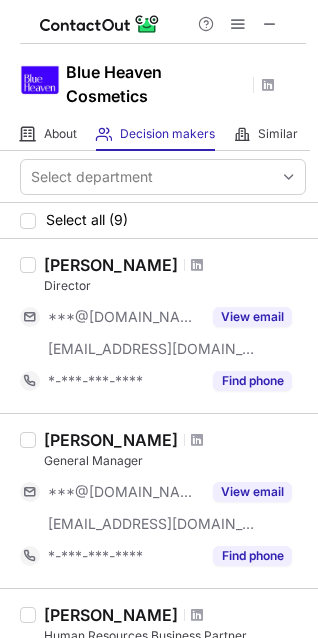 click on "Select department" at bounding box center [159, 177] 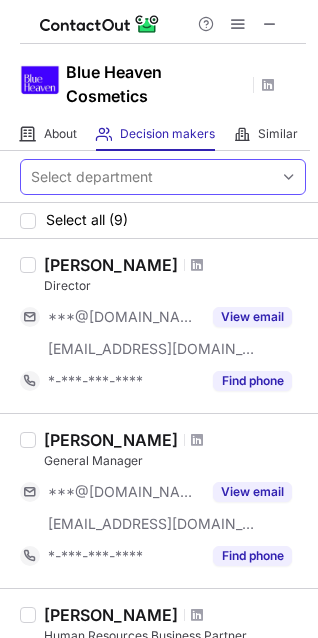 click at bounding box center (289, 177) 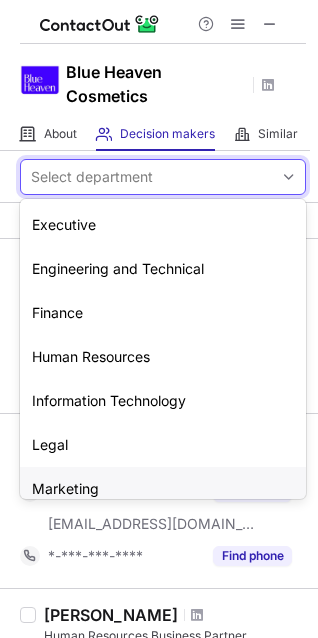click on "Marketing" at bounding box center (163, 489) 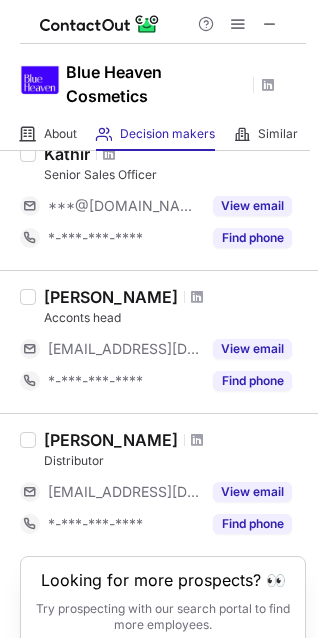 scroll, scrollTop: 1250, scrollLeft: 0, axis: vertical 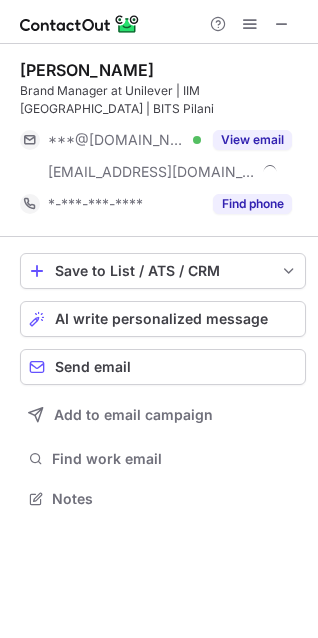 click on "Naresh Raghuraman Brand Manager at Unilever | IIM Ahmedabad | BITS Pilani ***@gmail.com Verified ***@unilever.com View email *-***-***-**** Find phone" at bounding box center [163, 140] 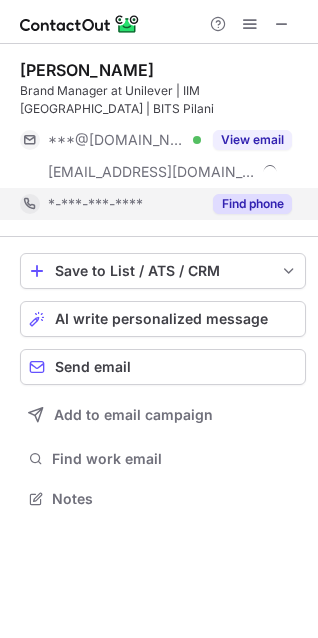 click on "Find phone" at bounding box center (252, 204) 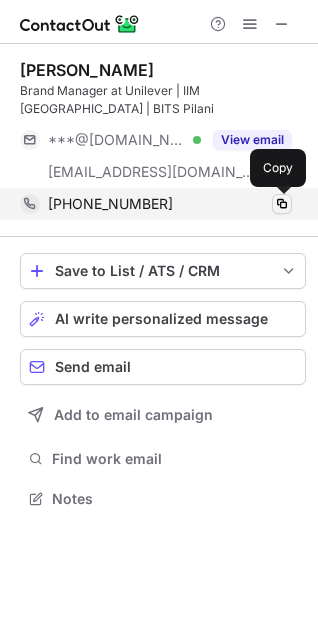 click at bounding box center (282, 204) 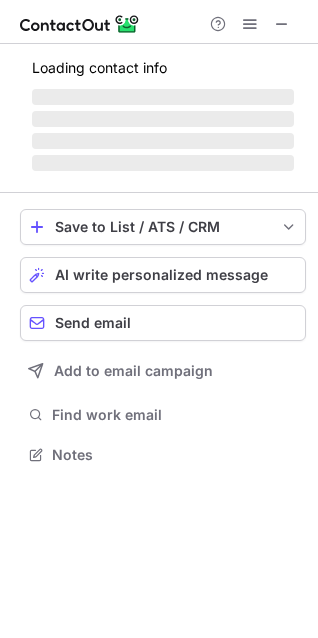 scroll, scrollTop: 441, scrollLeft: 318, axis: both 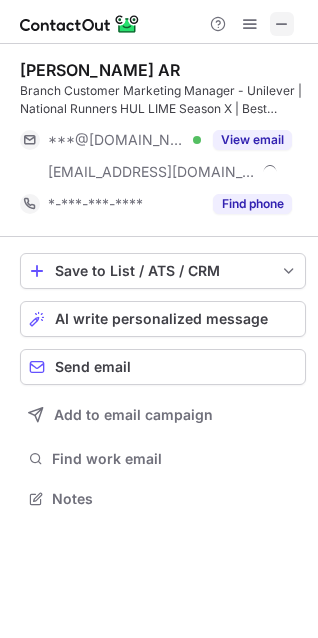 click at bounding box center [282, 24] 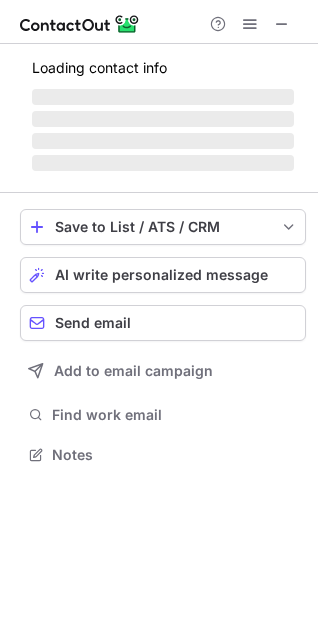 scroll, scrollTop: 10, scrollLeft: 10, axis: both 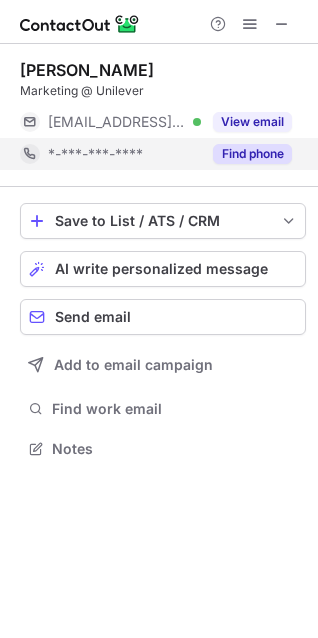 click on "Find phone" at bounding box center (252, 154) 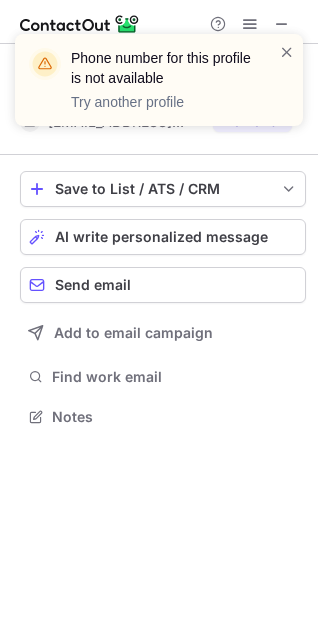scroll, scrollTop: 403, scrollLeft: 318, axis: both 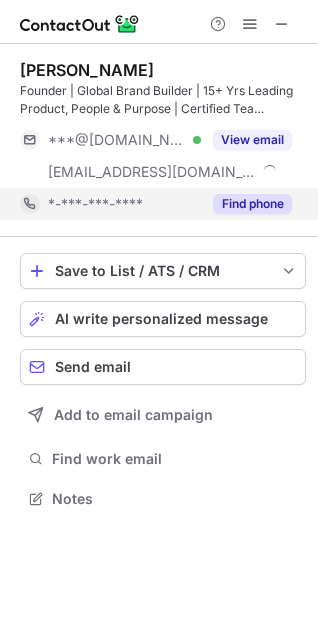 click on "Find phone" at bounding box center (252, 204) 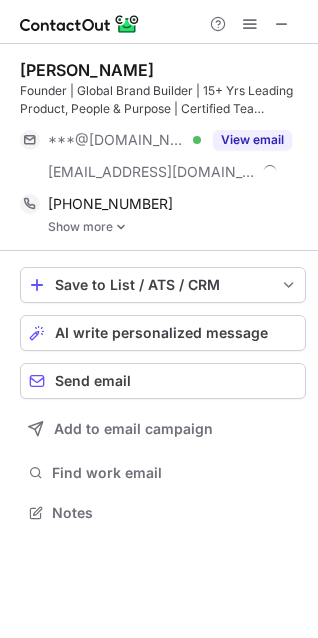 scroll, scrollTop: 10, scrollLeft: 10, axis: both 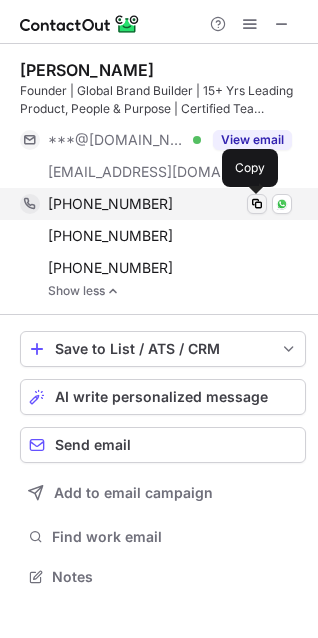 click at bounding box center [257, 204] 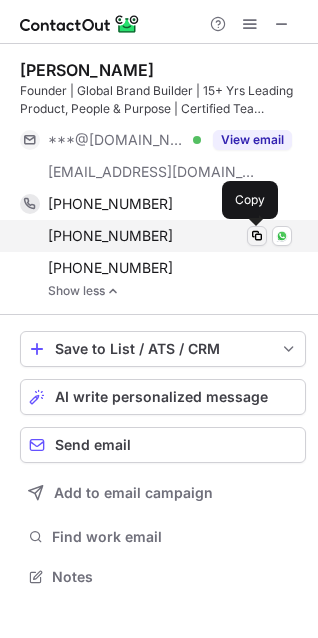 click at bounding box center (257, 236) 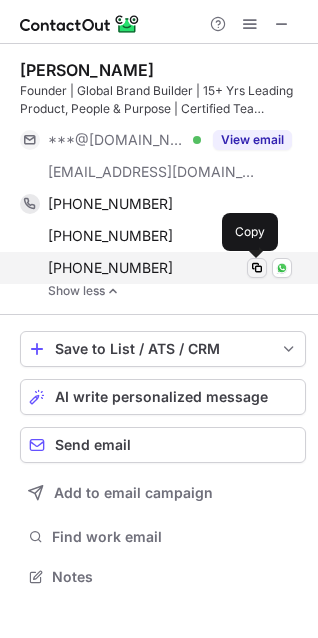 click at bounding box center (257, 268) 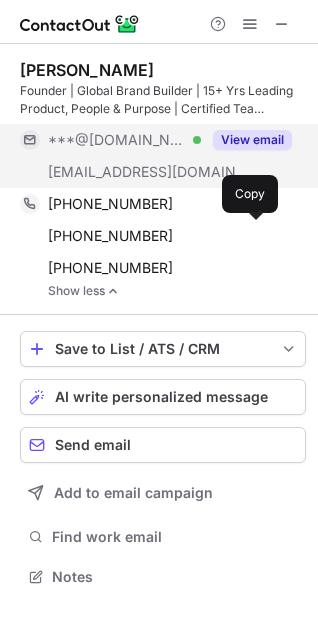 scroll, scrollTop: 441, scrollLeft: 318, axis: both 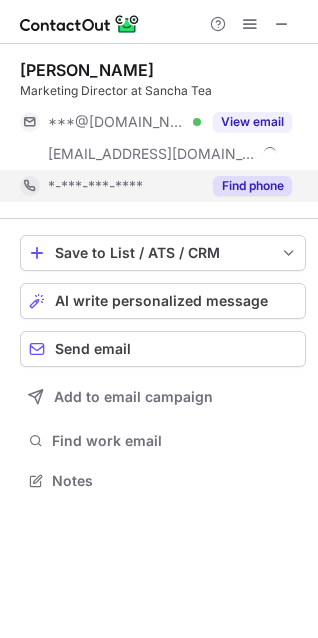 click on "Find phone" at bounding box center [252, 186] 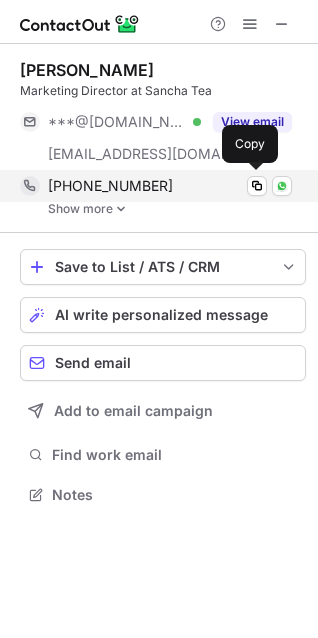 scroll, scrollTop: 10, scrollLeft: 10, axis: both 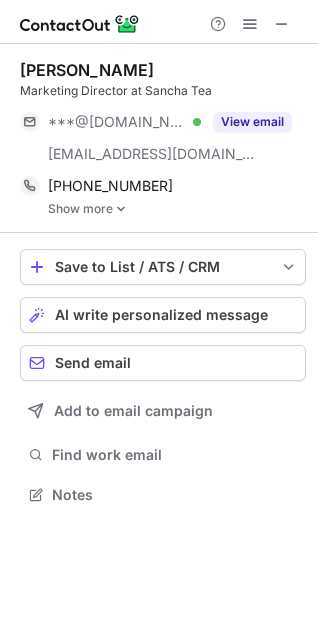 click on "Show more" at bounding box center (177, 209) 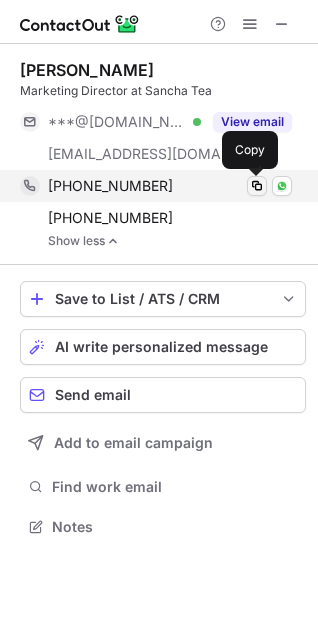 click at bounding box center (257, 186) 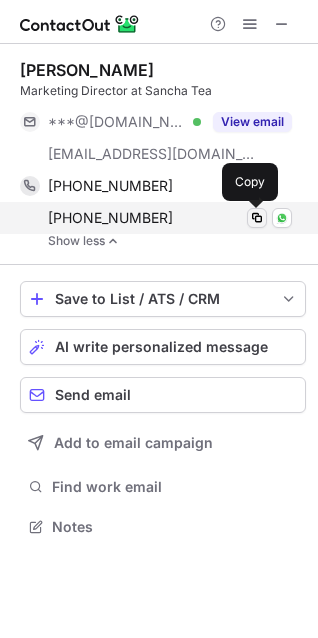 click at bounding box center (257, 218) 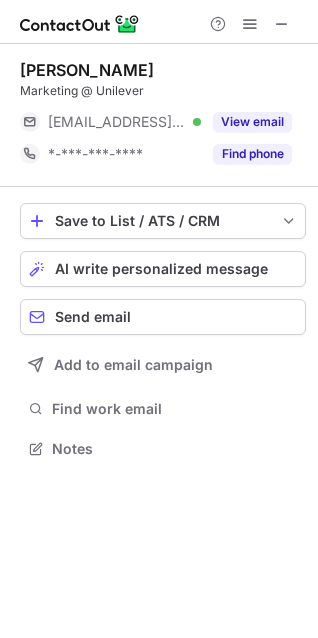 scroll, scrollTop: 435, scrollLeft: 318, axis: both 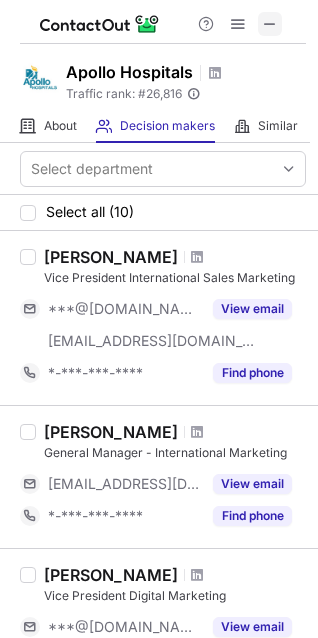click at bounding box center (270, 24) 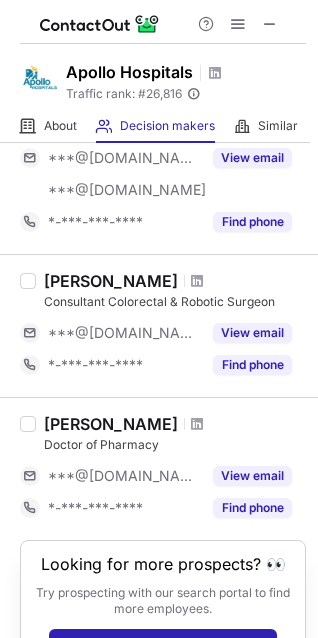 scroll, scrollTop: 1262, scrollLeft: 0, axis: vertical 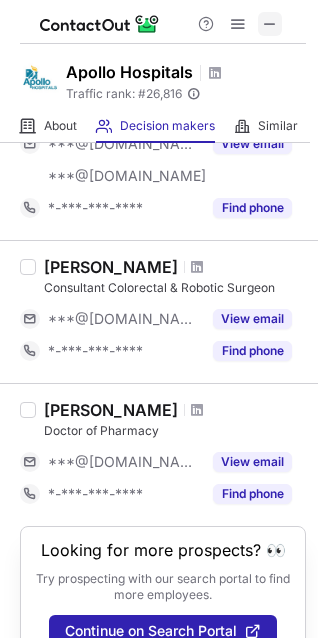 click at bounding box center (270, 24) 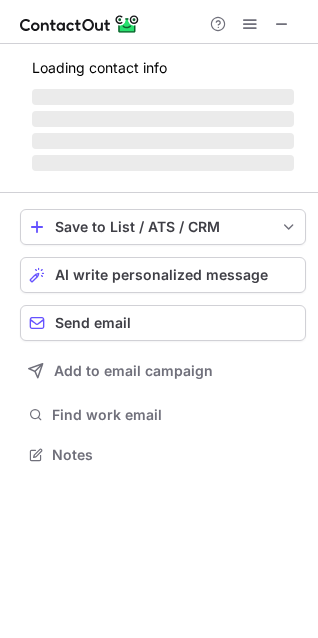 scroll, scrollTop: 10, scrollLeft: 10, axis: both 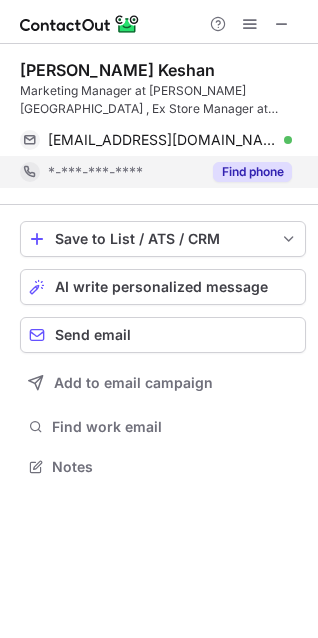 click on "Find phone" at bounding box center (252, 172) 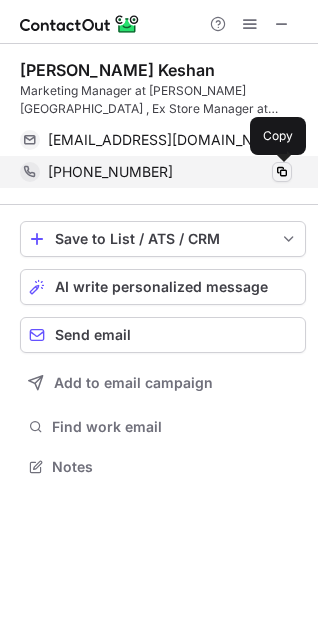 click at bounding box center [282, 172] 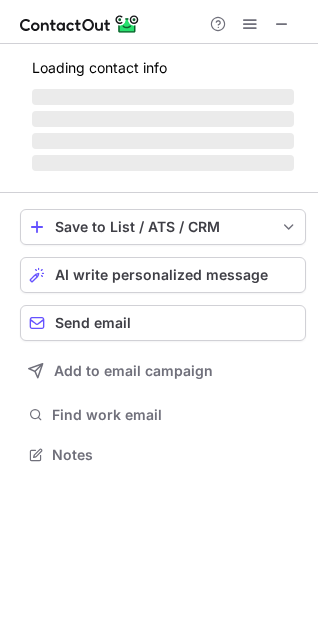 scroll, scrollTop: 441, scrollLeft: 318, axis: both 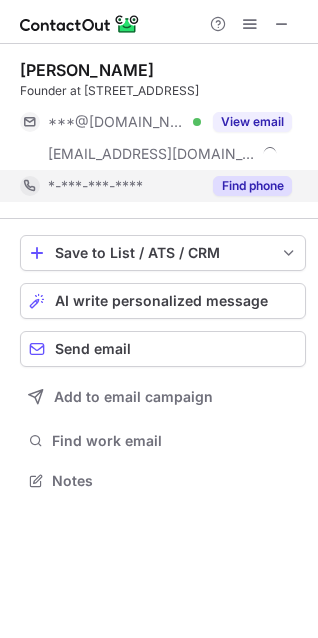 click on "Find phone" at bounding box center [246, 186] 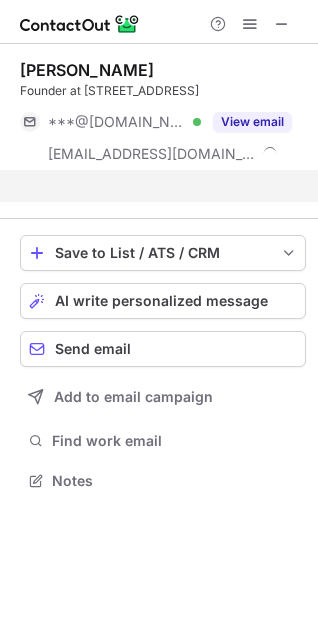 scroll, scrollTop: 435, scrollLeft: 318, axis: both 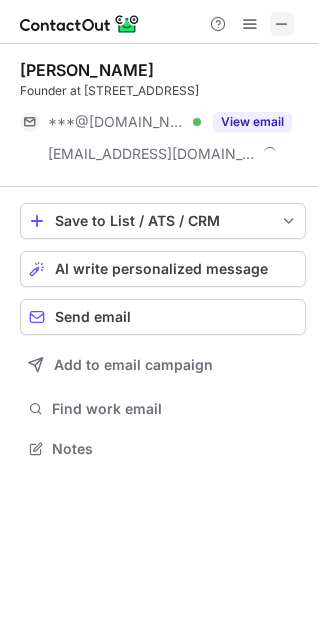 click at bounding box center (282, 24) 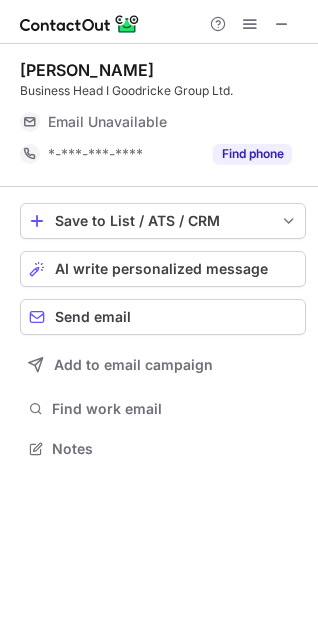 scroll, scrollTop: 10, scrollLeft: 10, axis: both 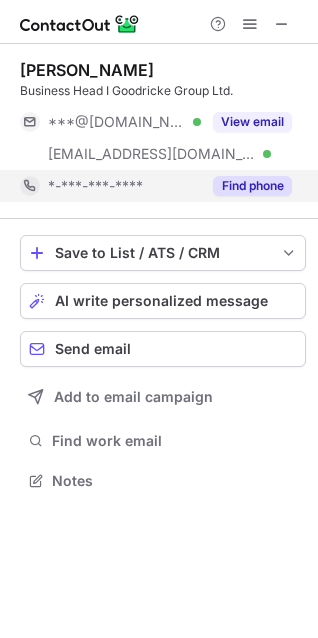 click on "Find phone" at bounding box center (246, 186) 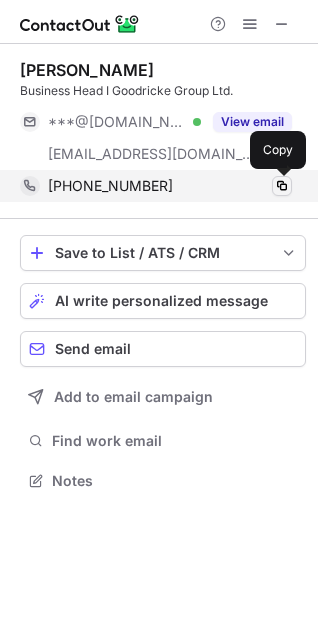 click at bounding box center (282, 186) 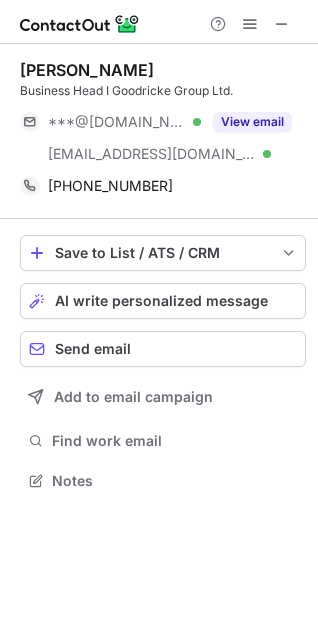 scroll, scrollTop: 453, scrollLeft: 318, axis: both 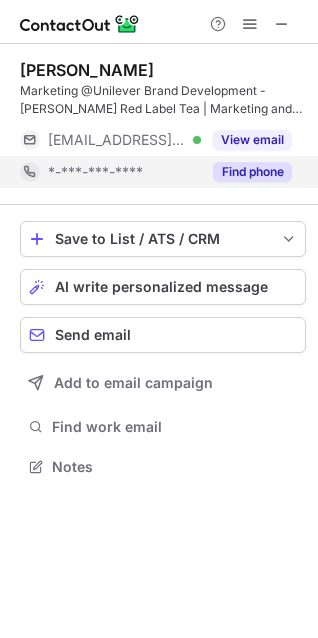 click on "Find phone" at bounding box center [252, 172] 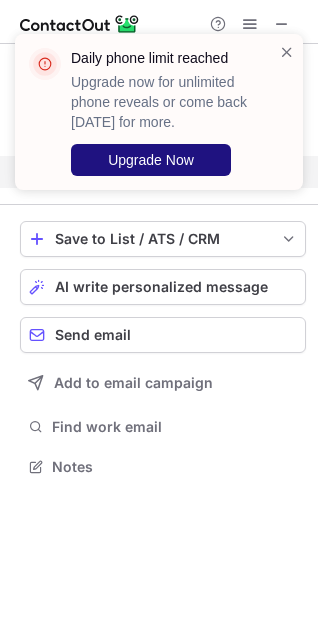 click on "Upgrade Now" at bounding box center [151, 160] 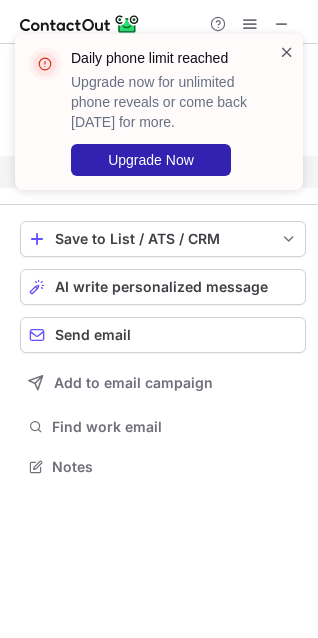 click at bounding box center [287, 52] 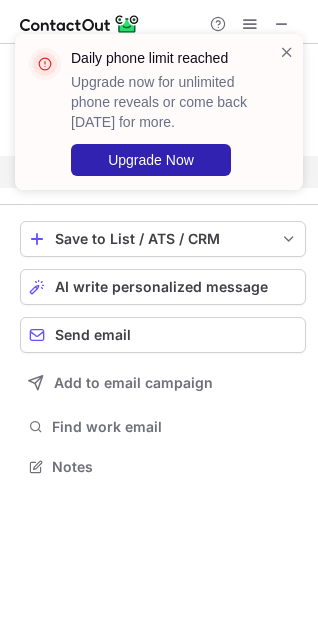 scroll, scrollTop: 421, scrollLeft: 318, axis: both 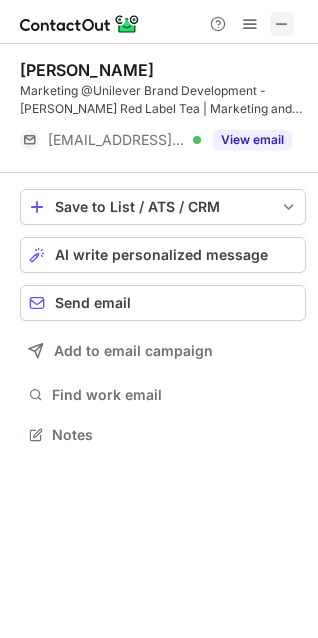 click at bounding box center [282, 24] 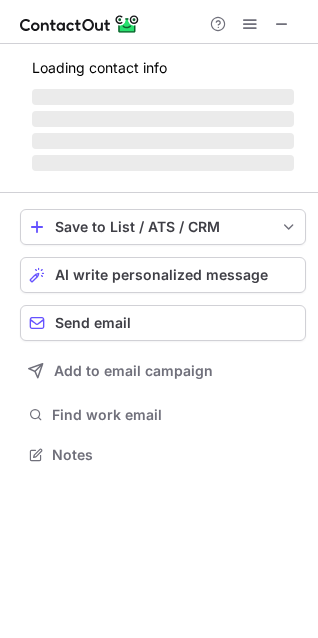 scroll, scrollTop: 441, scrollLeft: 318, axis: both 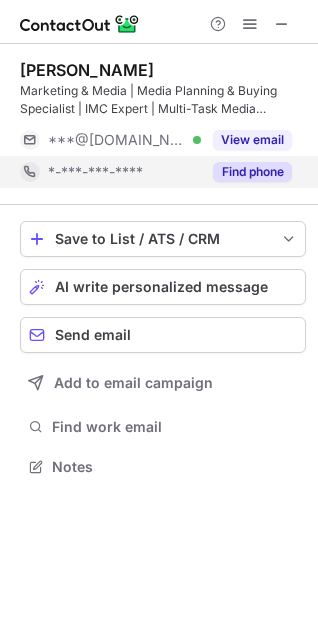 click on "Find phone" at bounding box center [252, 172] 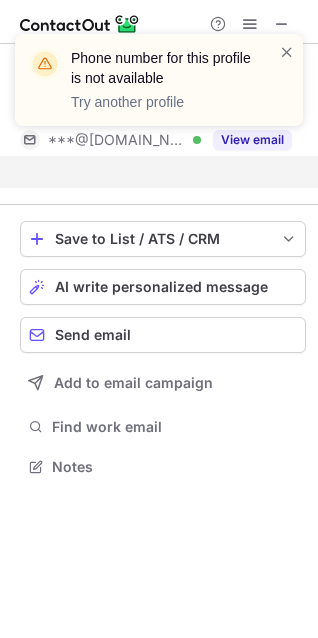 scroll, scrollTop: 421, scrollLeft: 318, axis: both 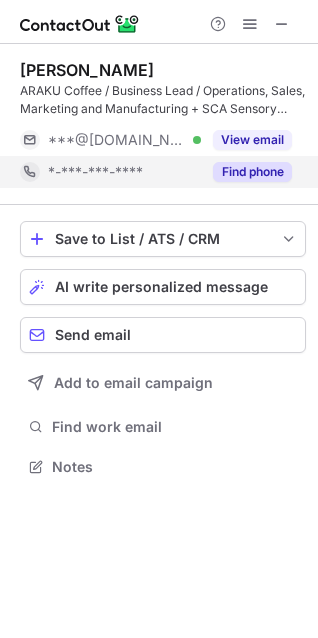 click on "Find phone" at bounding box center (252, 172) 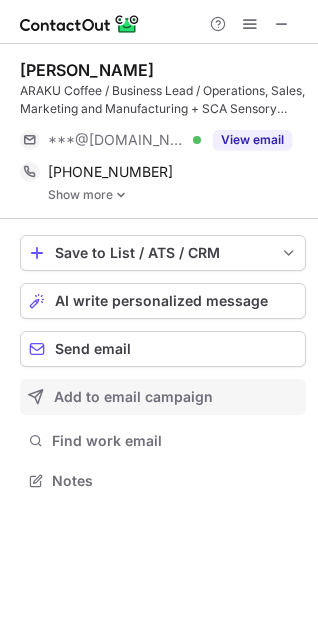 scroll, scrollTop: 10, scrollLeft: 10, axis: both 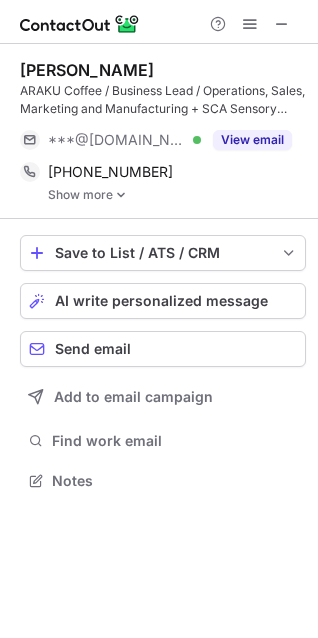 click on "Show more" at bounding box center [177, 195] 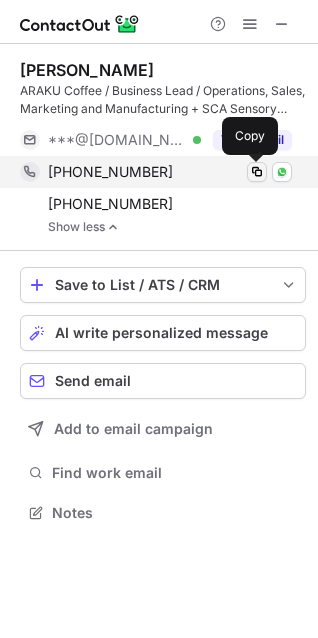click at bounding box center [257, 172] 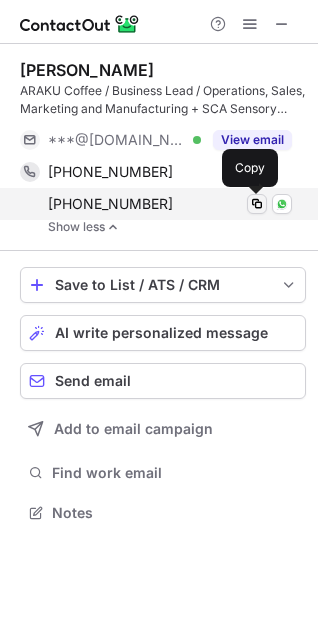 click at bounding box center [257, 204] 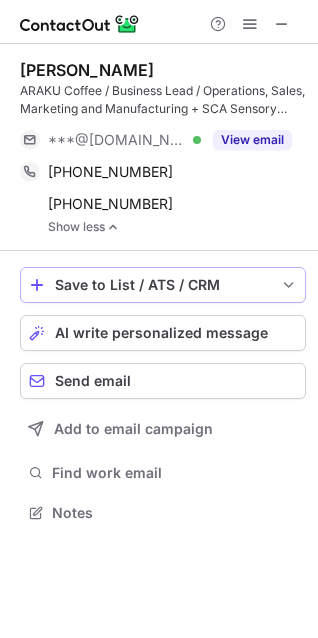scroll, scrollTop: 441, scrollLeft: 318, axis: both 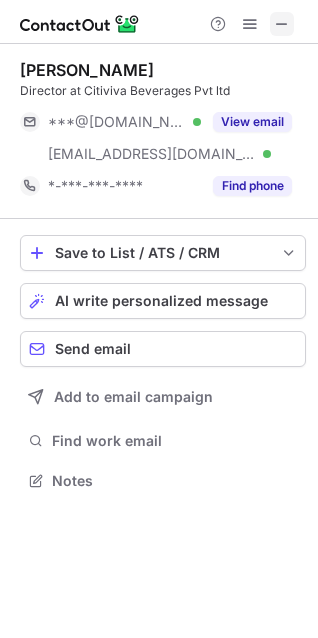 click at bounding box center [282, 24] 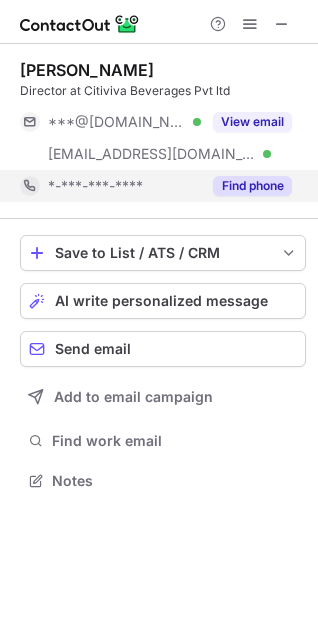 click on "Find phone" at bounding box center [252, 186] 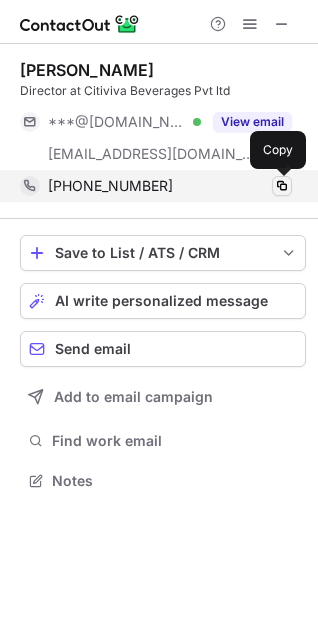 click at bounding box center [282, 186] 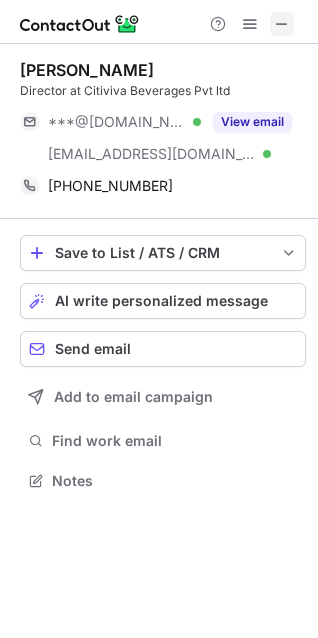 click at bounding box center (282, 24) 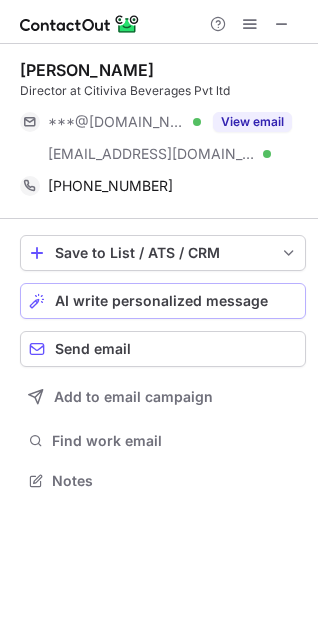 scroll, scrollTop: 441, scrollLeft: 318, axis: both 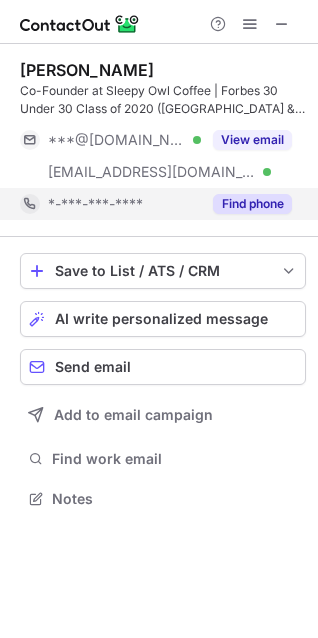 click on "Find phone" at bounding box center [252, 204] 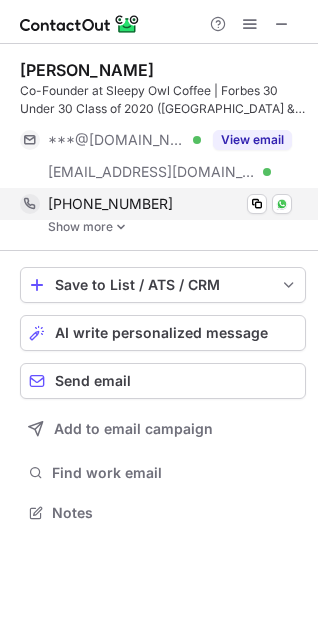scroll, scrollTop: 10, scrollLeft: 10, axis: both 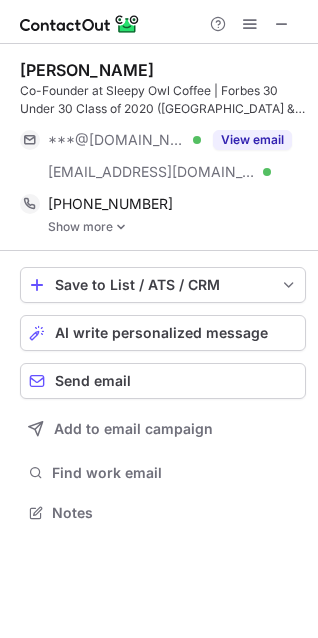 click on "Show more" at bounding box center (177, 227) 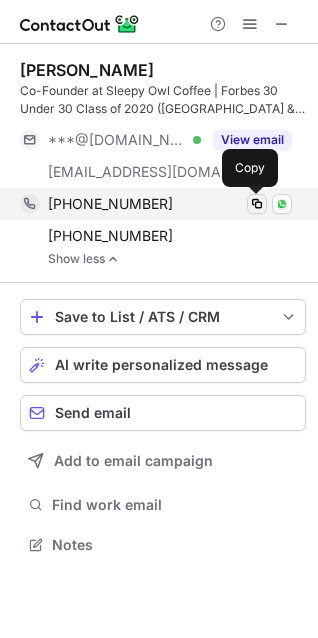 click at bounding box center (257, 204) 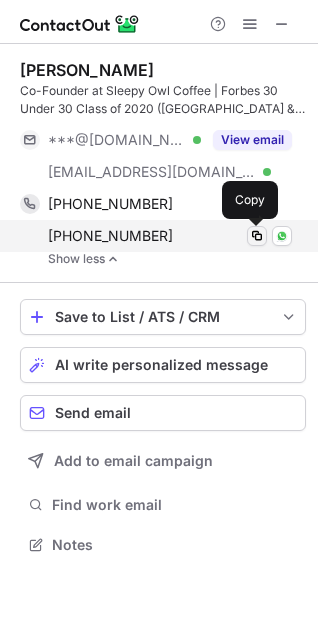 click at bounding box center (257, 236) 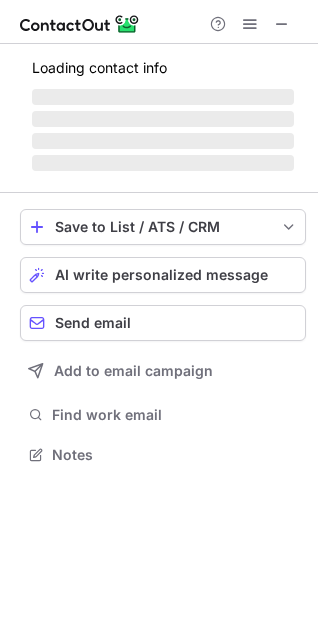 scroll, scrollTop: 441, scrollLeft: 318, axis: both 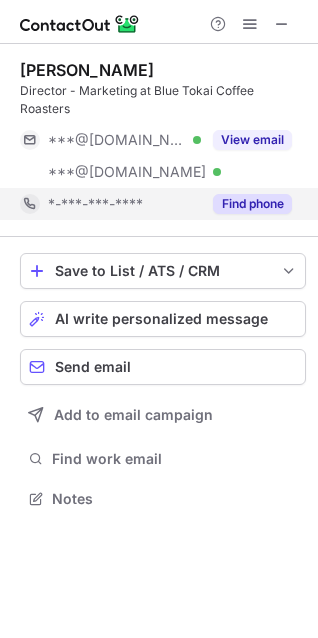 click on "Find phone" at bounding box center (252, 204) 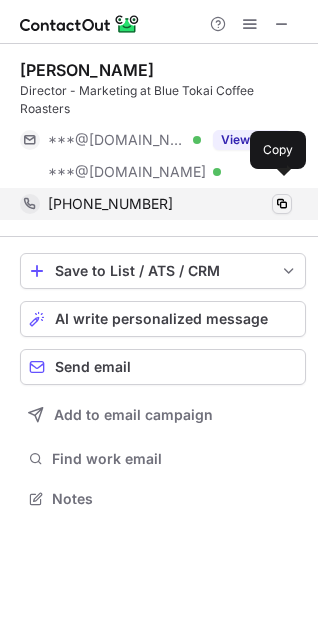 click at bounding box center (282, 204) 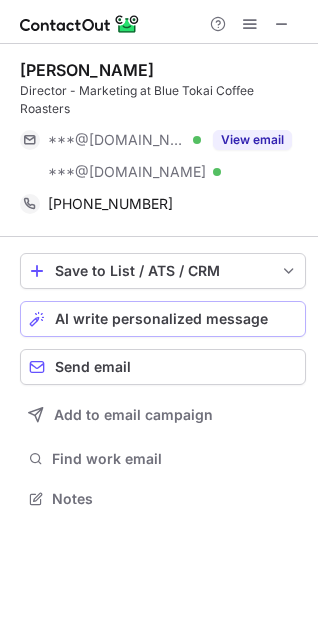 click at bounding box center (282, 24) 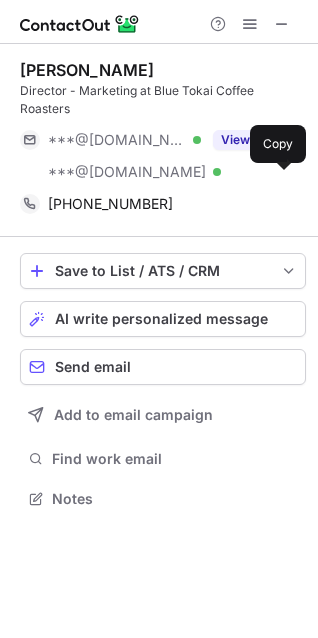 scroll, scrollTop: 441, scrollLeft: 318, axis: both 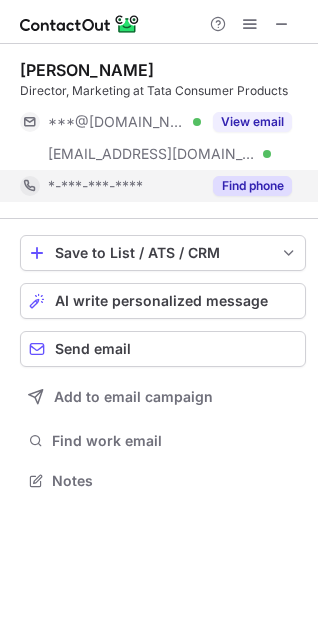 click on "Find phone" at bounding box center [252, 186] 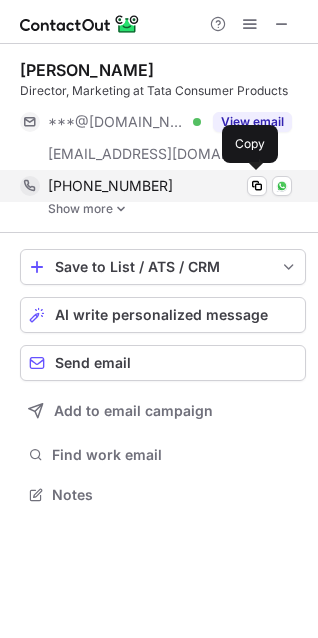 scroll, scrollTop: 10, scrollLeft: 10, axis: both 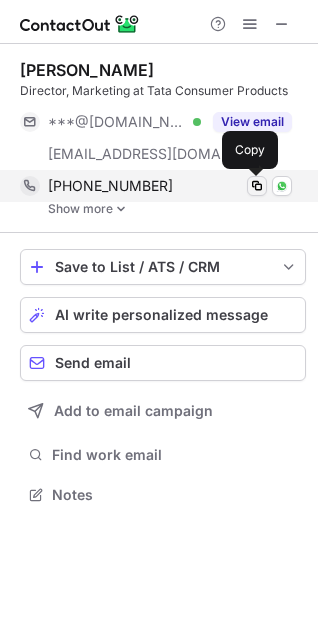 click at bounding box center [257, 186] 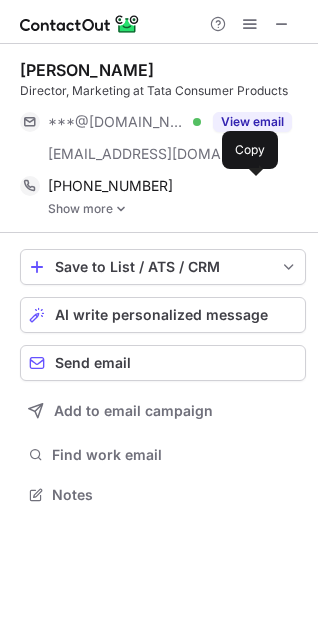 click on "Show more" at bounding box center [177, 209] 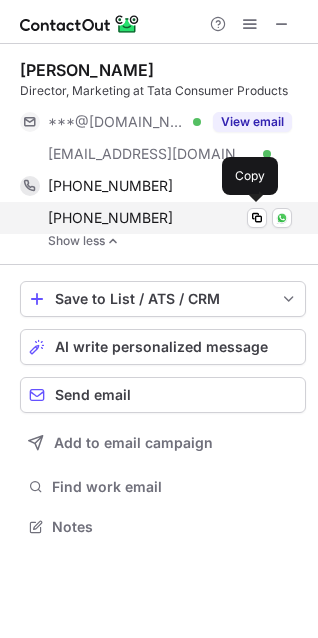 scroll, scrollTop: 10, scrollLeft: 10, axis: both 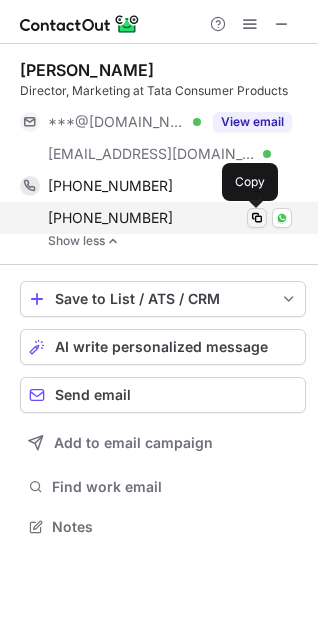 click at bounding box center [257, 218] 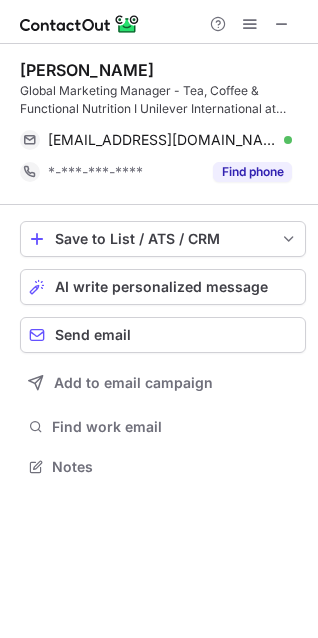 scroll, scrollTop: 453, scrollLeft: 318, axis: both 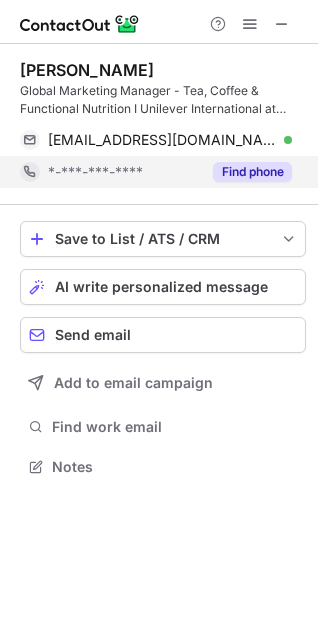 click on "Find phone" at bounding box center (252, 172) 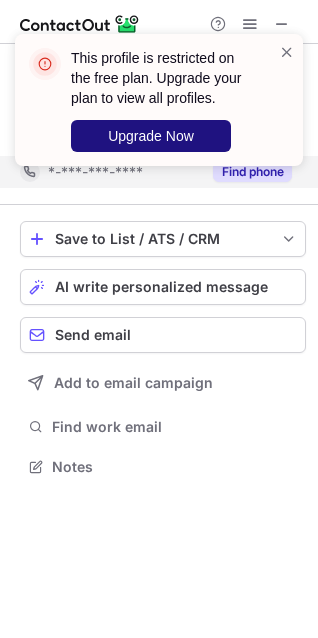 click on "Upgrade Now" at bounding box center [151, 136] 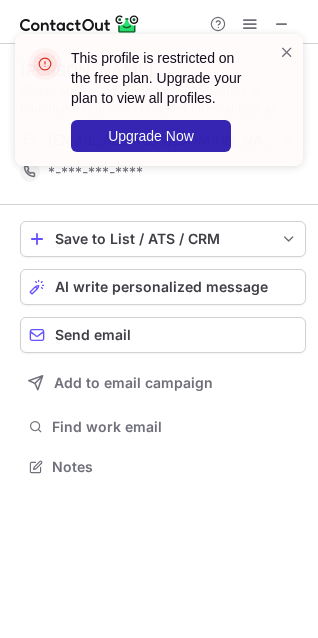 scroll, scrollTop: 10, scrollLeft: 10, axis: both 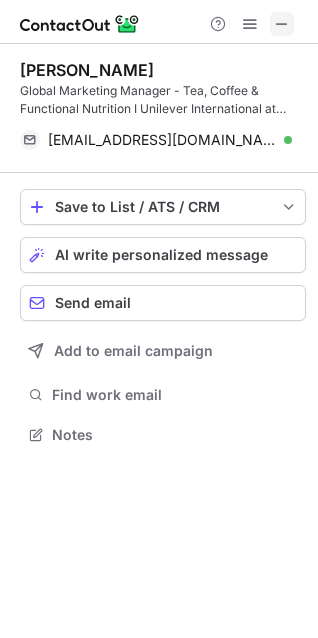click at bounding box center (282, 24) 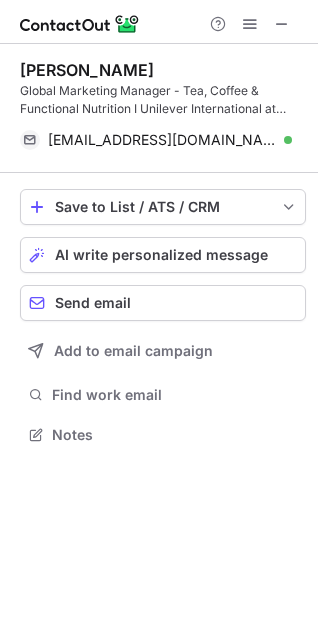 click at bounding box center (250, 24) 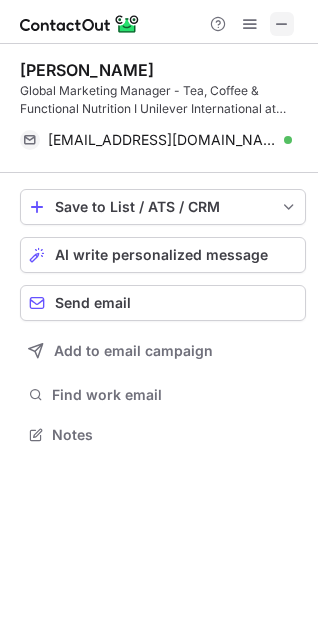 click at bounding box center (282, 24) 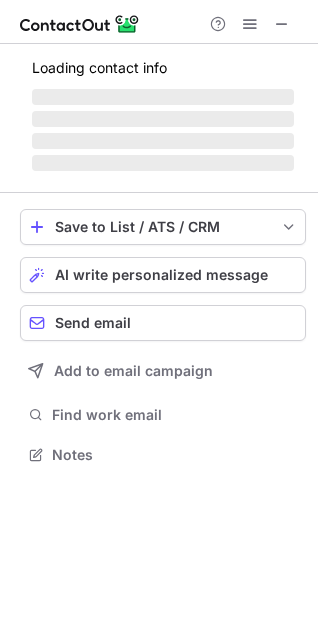 scroll, scrollTop: 441, scrollLeft: 318, axis: both 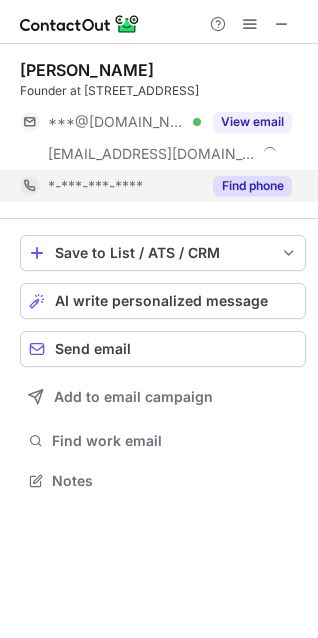 click on "Find phone" at bounding box center (252, 186) 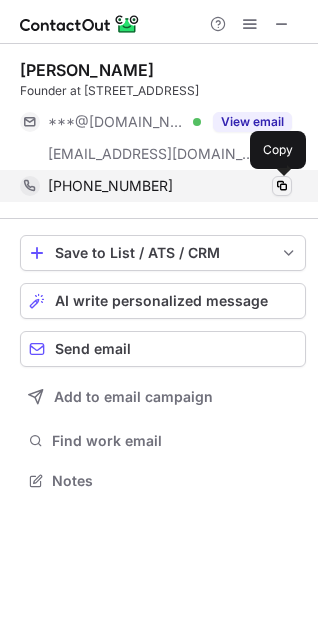 click at bounding box center (282, 186) 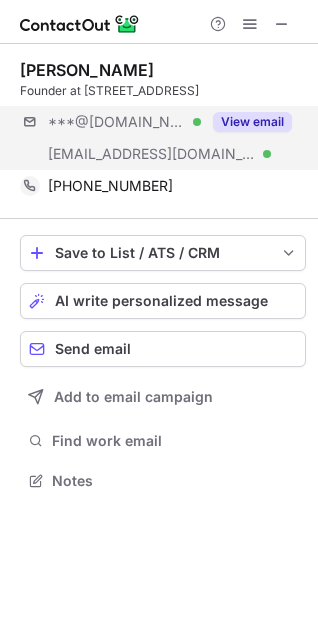 scroll, scrollTop: 453, scrollLeft: 318, axis: both 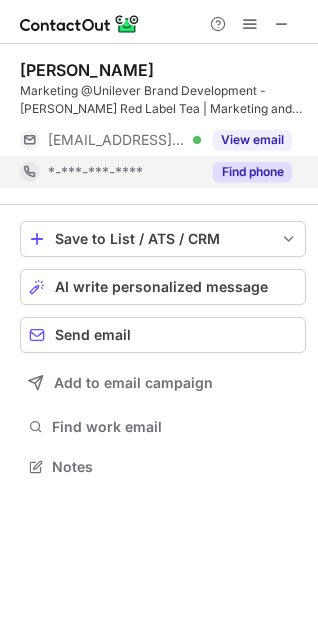 click on "Find phone" at bounding box center [252, 172] 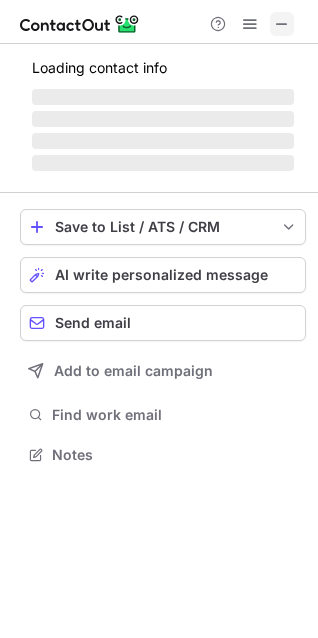 scroll, scrollTop: 441, scrollLeft: 318, axis: both 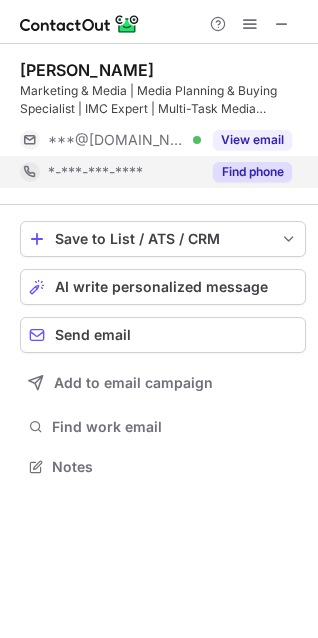 click on "Find phone" at bounding box center (252, 172) 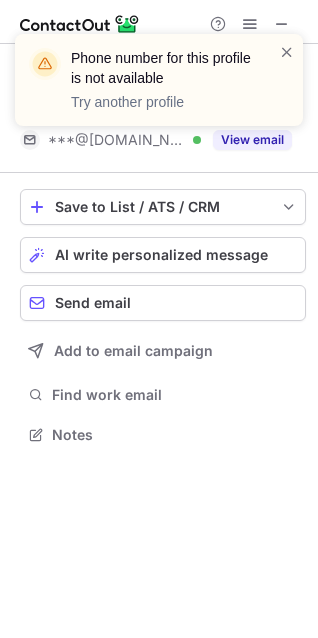 scroll, scrollTop: 421, scrollLeft: 318, axis: both 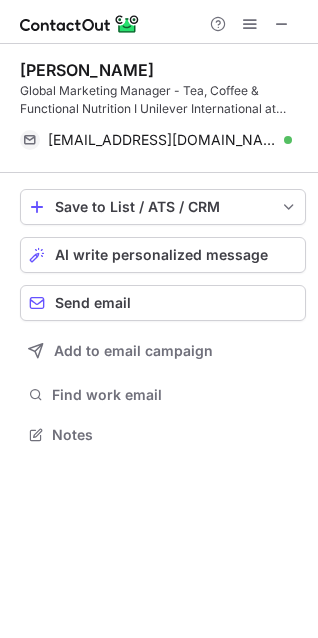 click at bounding box center (282, 24) 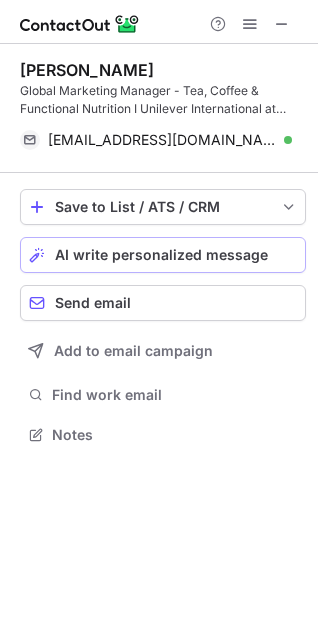 scroll, scrollTop: 10, scrollLeft: 10, axis: both 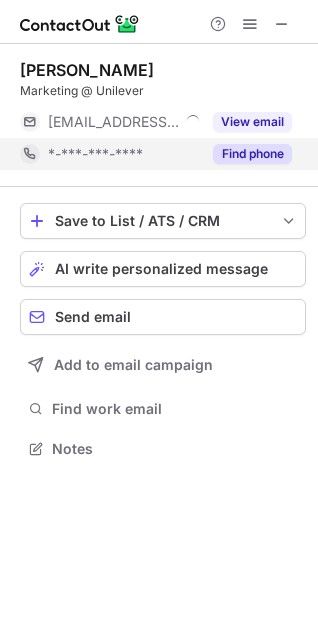 click on "Find phone" at bounding box center (252, 154) 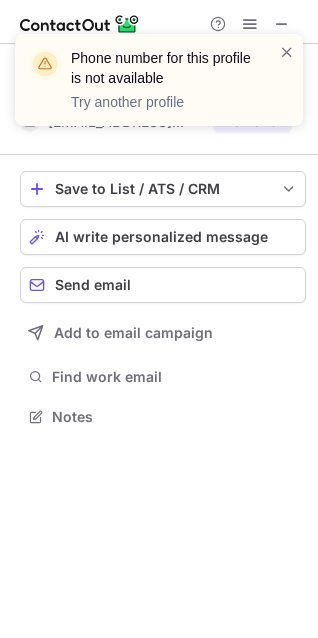 scroll, scrollTop: 403, scrollLeft: 318, axis: both 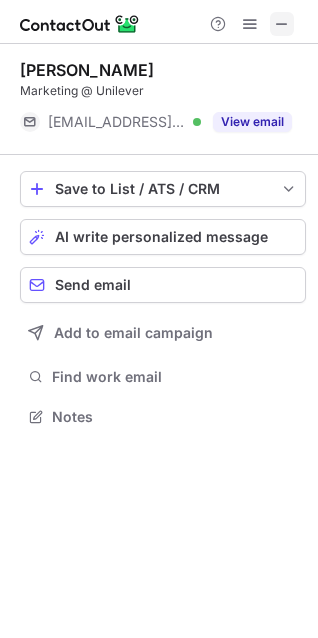 click at bounding box center (282, 24) 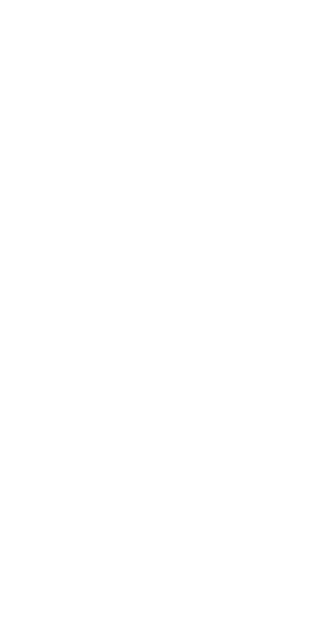scroll, scrollTop: 0, scrollLeft: 0, axis: both 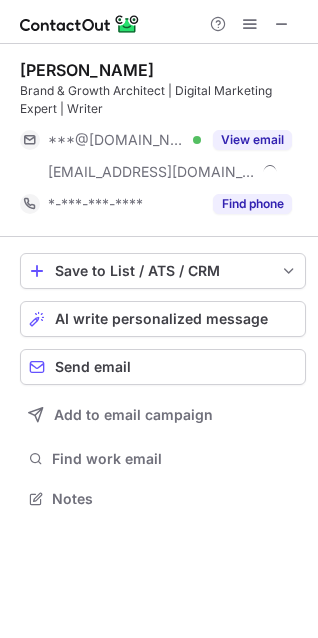 click on "Ayesha Singh Brand & Growth Architect | Digital Marketing Expert | Writer ***@gmail.com Verified ***@sucimani.com View email *-***-***-**** Find phone Save to List / ATS / CRM List Select Lever Connect Greenhouse Connect Salesforce Connect Hubspot Connect Bullhorn Connect Zapier (100+ Applications) Connect Request a new integration AI write personalized message Send email Add to email campaign Find work email Notes" at bounding box center (159, 286) 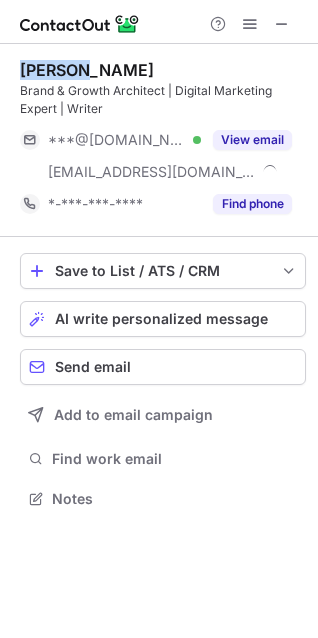 click on "Ayesha Singh Brand & Growth Architect | Digital Marketing Expert | Writer ***@gmail.com Verified ***@sucimani.com View email *-***-***-**** Find phone Save to List / ATS / CRM List Select Lever Connect Greenhouse Connect Salesforce Connect Hubspot Connect Bullhorn Connect Zapier (100+ Applications) Connect Request a new integration AI write personalized message Send email Add to email campaign Find work email Notes" at bounding box center [159, 286] 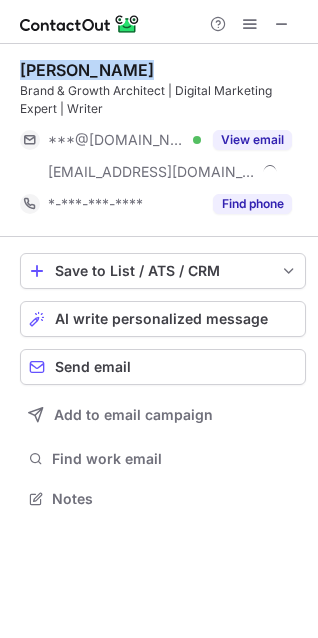 click on "Ayesha Singh Brand & Growth Architect | Digital Marketing Expert | Writer ***@gmail.com Verified ***@sucimani.com View email *-***-***-**** Find phone Save to List / ATS / CRM List Select Lever Connect Greenhouse Connect Salesforce Connect Hubspot Connect Bullhorn Connect Zapier (100+ Applications) Connect Request a new integration AI write personalized message Send email Add to email campaign Find work email Notes" at bounding box center (159, 286) 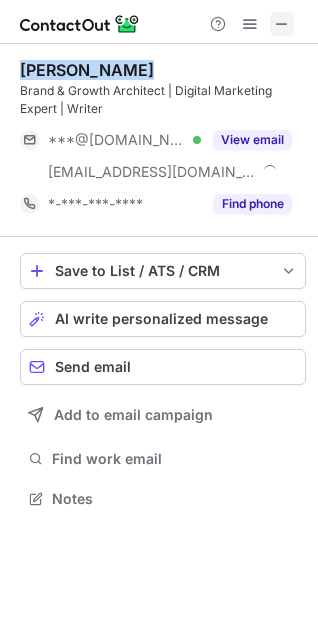 click at bounding box center [282, 24] 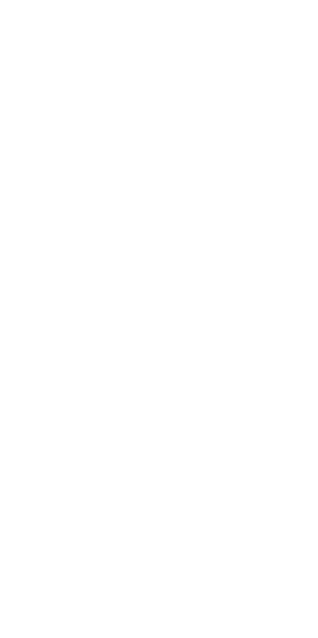 scroll, scrollTop: 0, scrollLeft: 0, axis: both 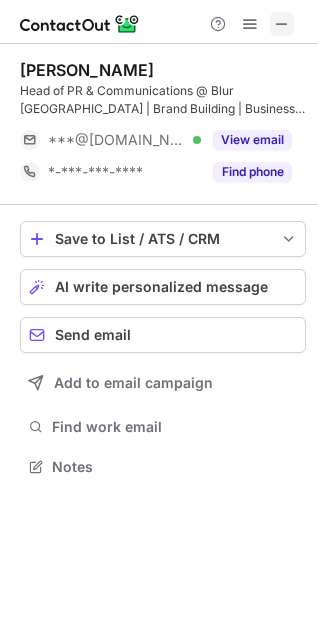 click at bounding box center (282, 24) 